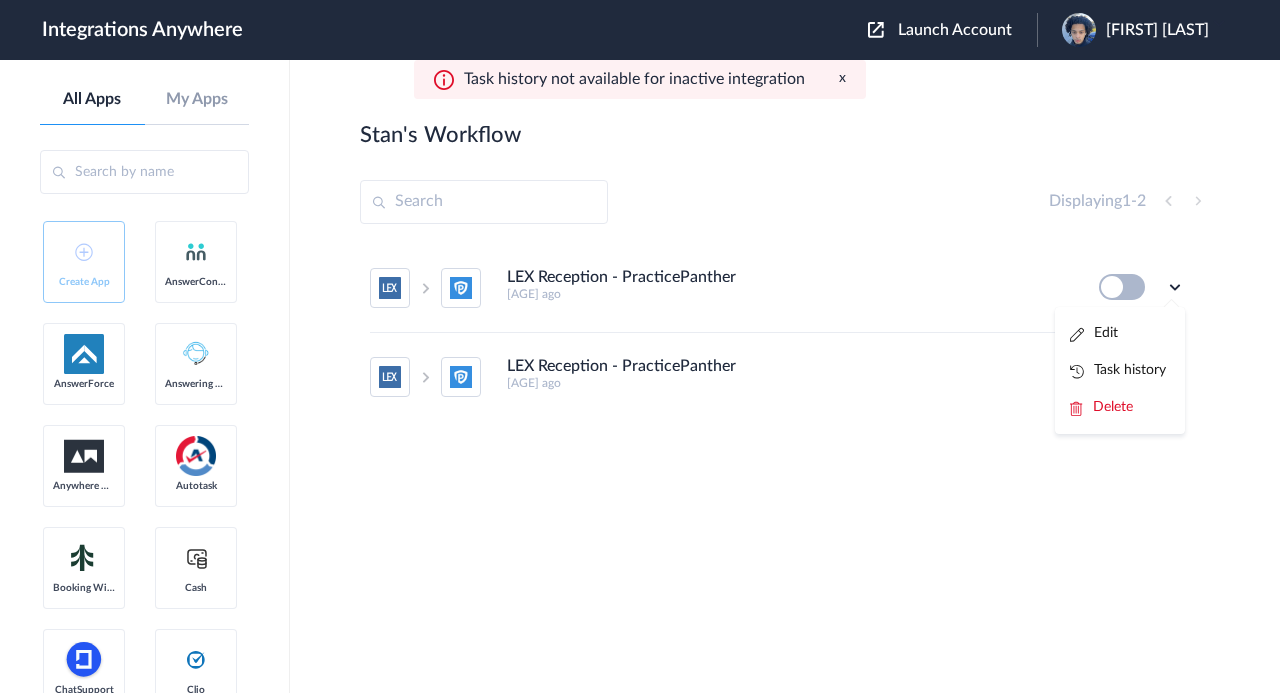 scroll, scrollTop: 0, scrollLeft: 0, axis: both 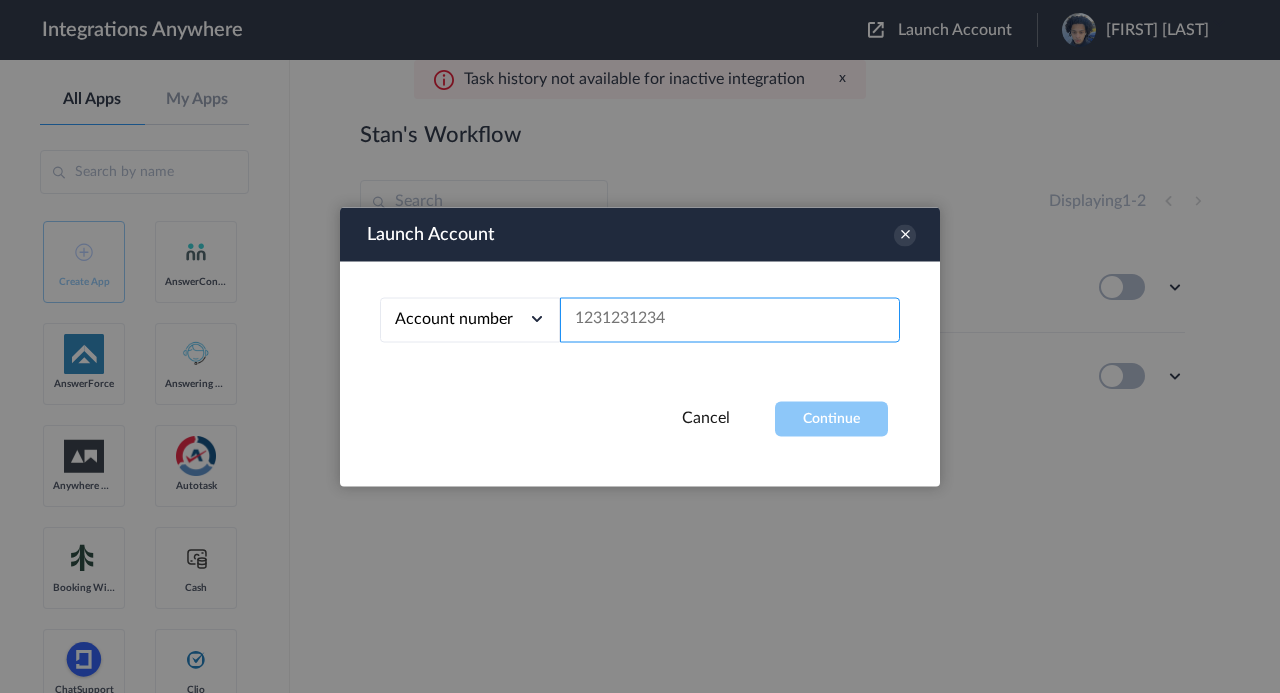 click at bounding box center (730, 319) 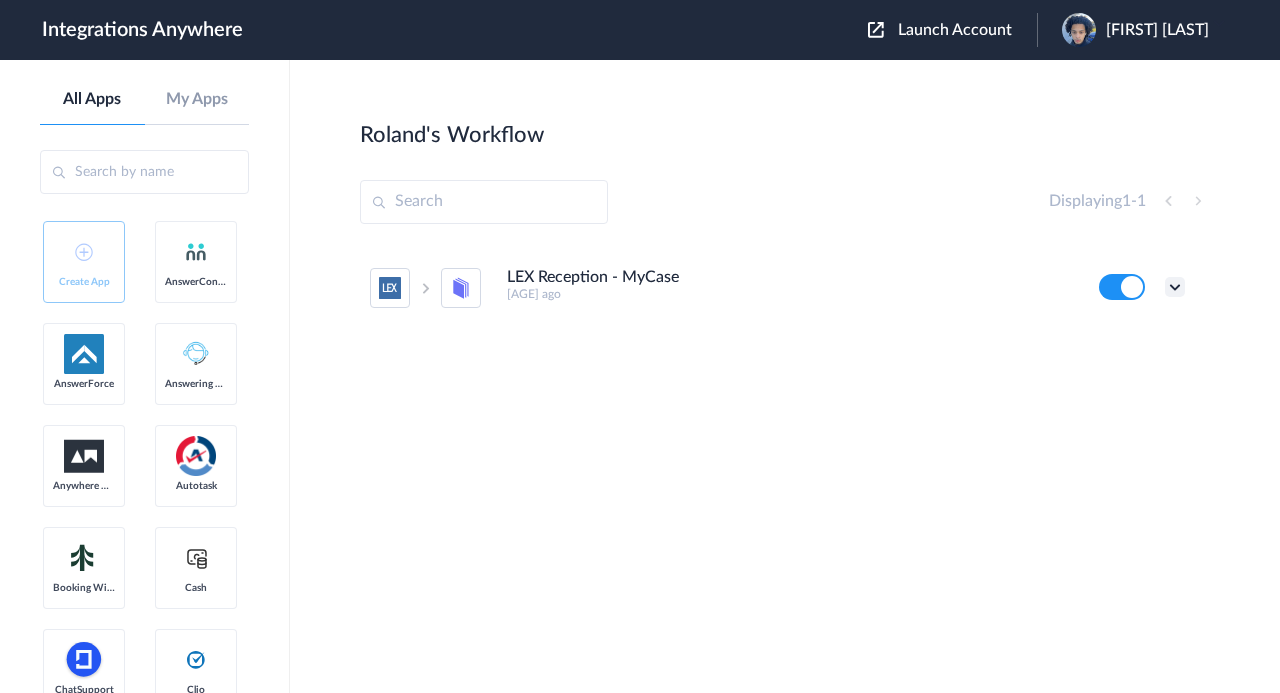 click at bounding box center [1175, 287] 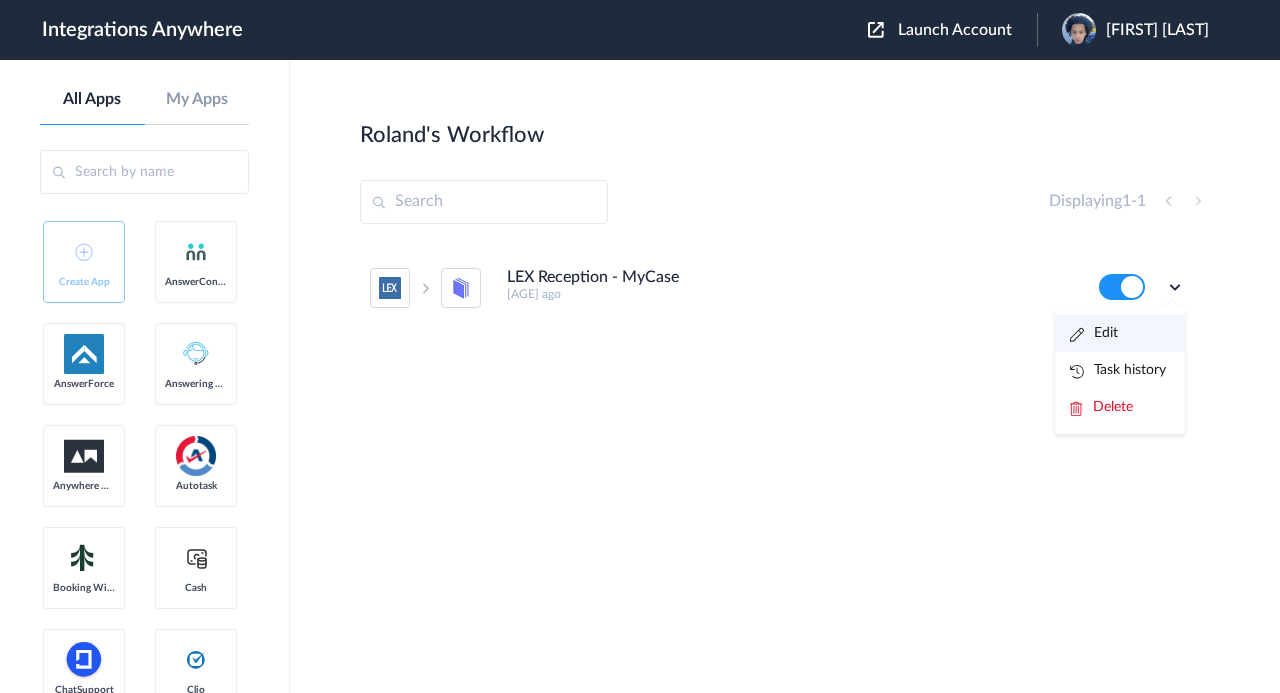 click on "Edit" at bounding box center (1094, 333) 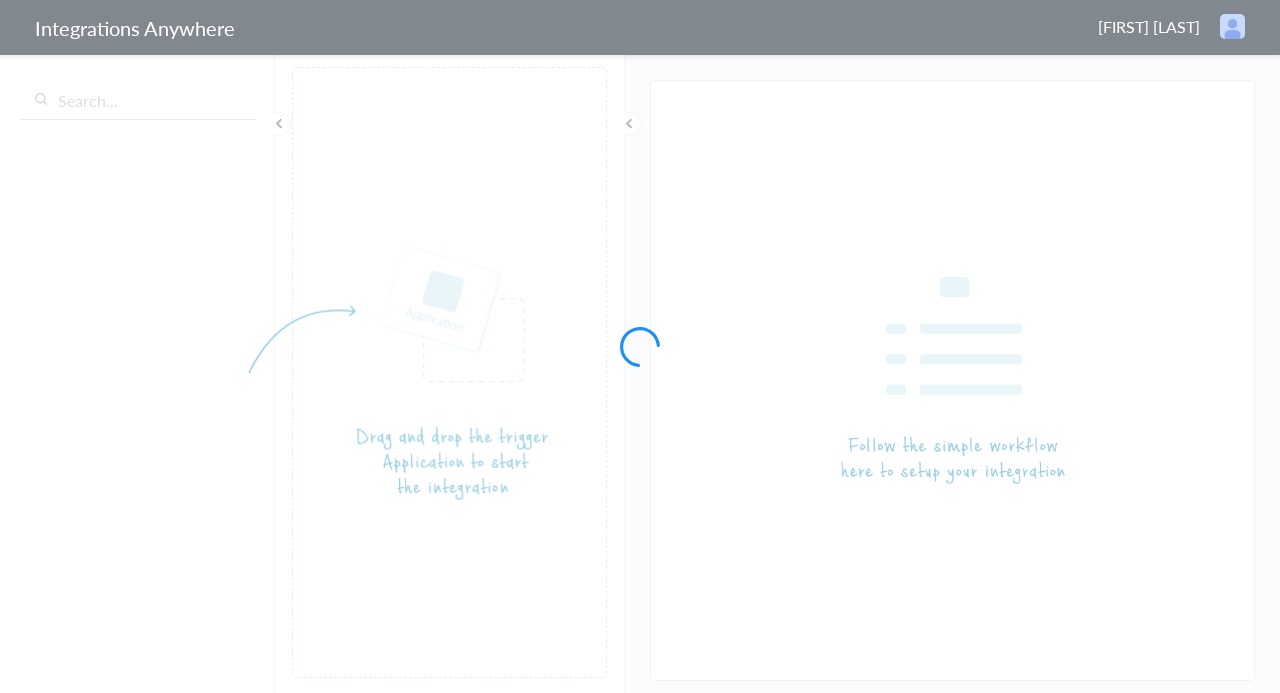 scroll, scrollTop: 0, scrollLeft: 0, axis: both 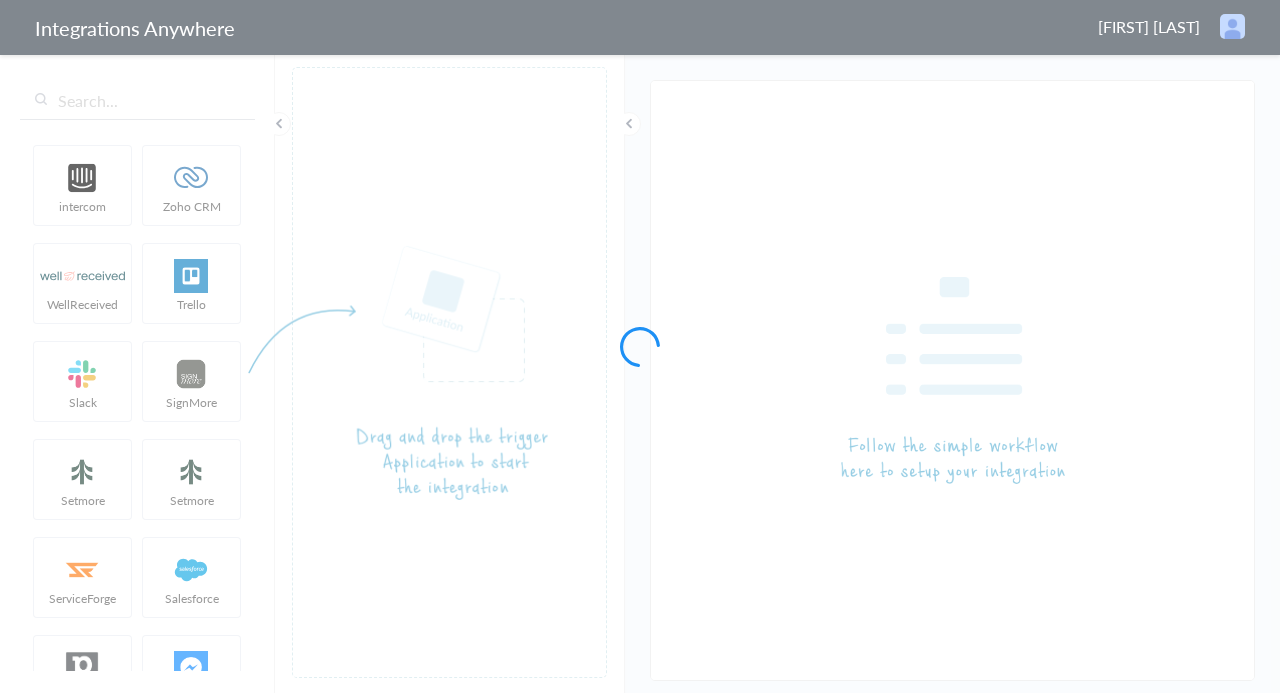 type on "LEX Reception - MyCase" 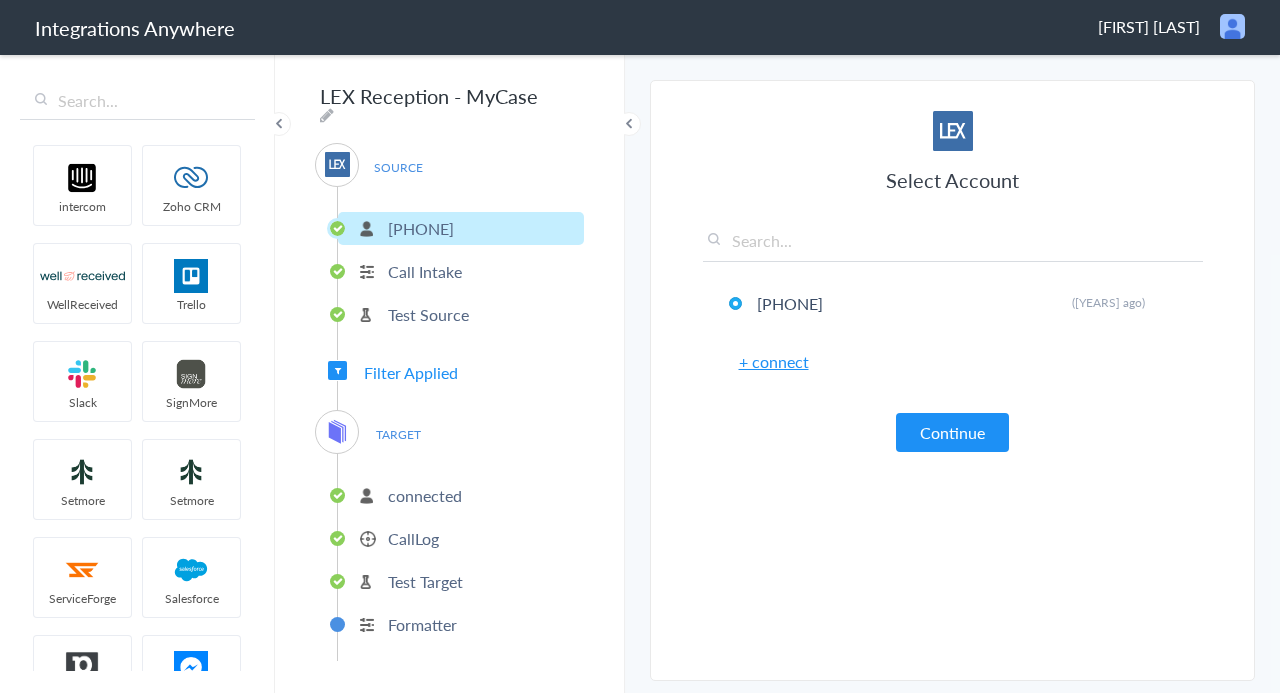 click on "Filter
Applied" at bounding box center (411, 372) 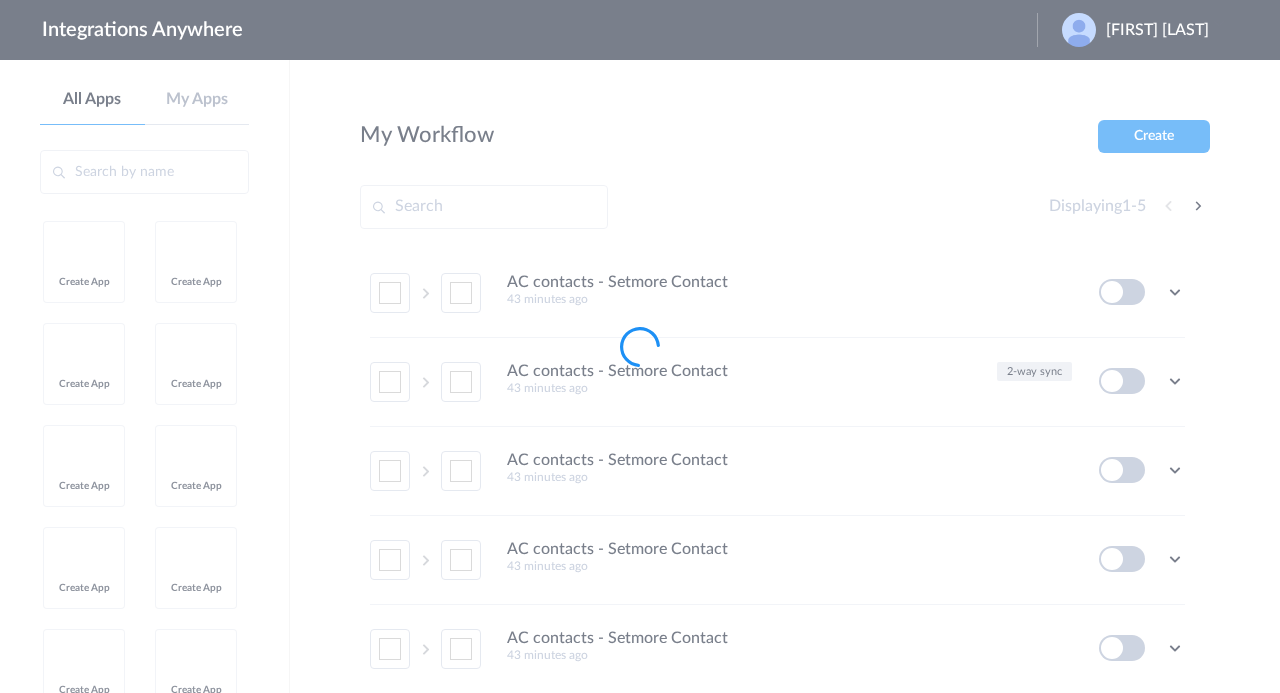 scroll, scrollTop: 0, scrollLeft: 0, axis: both 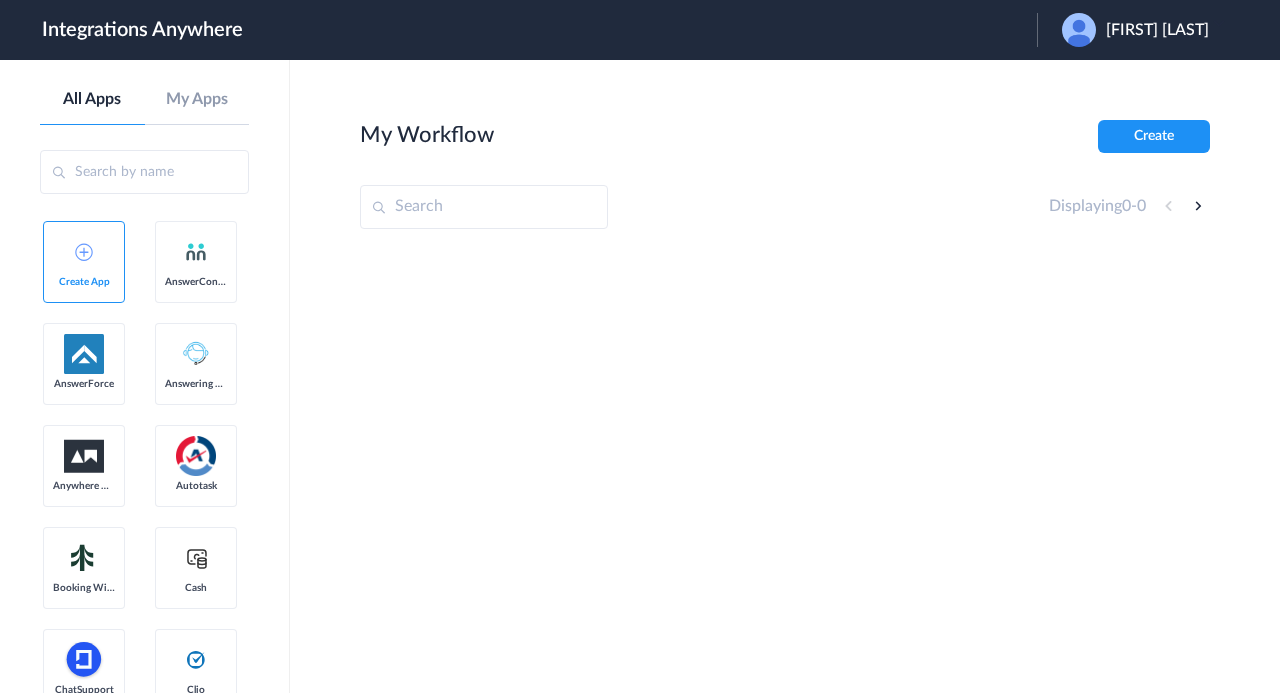 click at bounding box center [1079, 30] 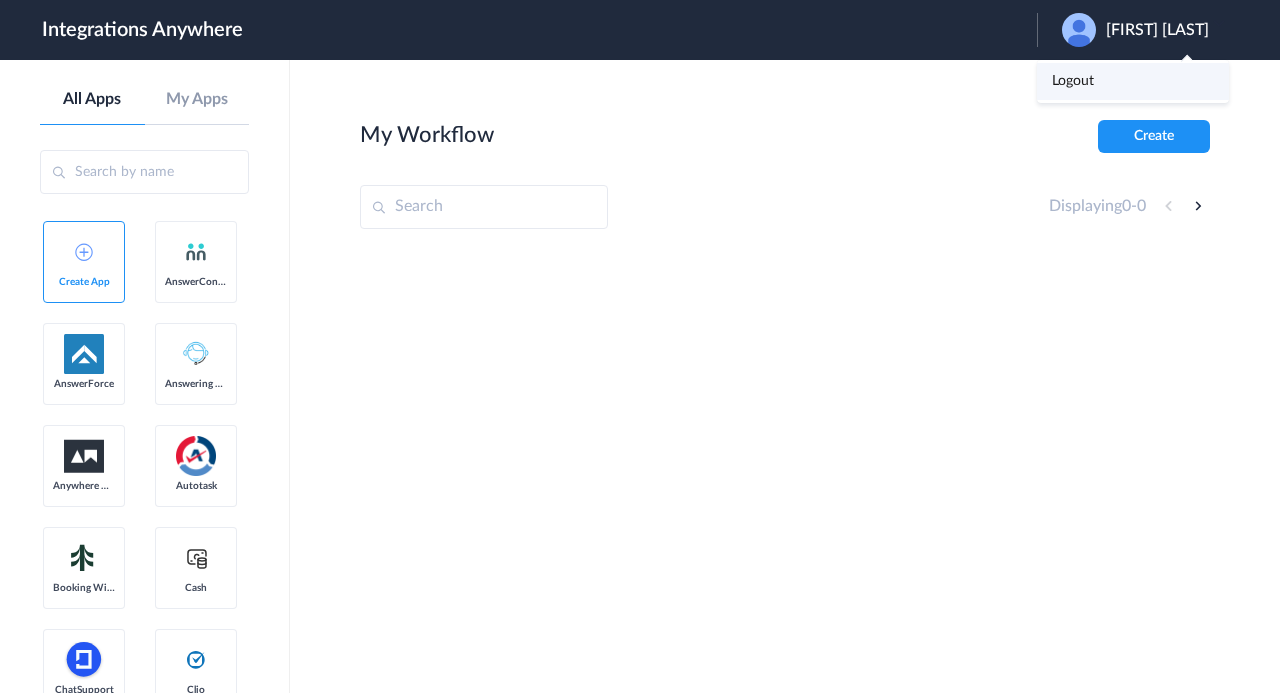 click on "Logout" at bounding box center [1073, 81] 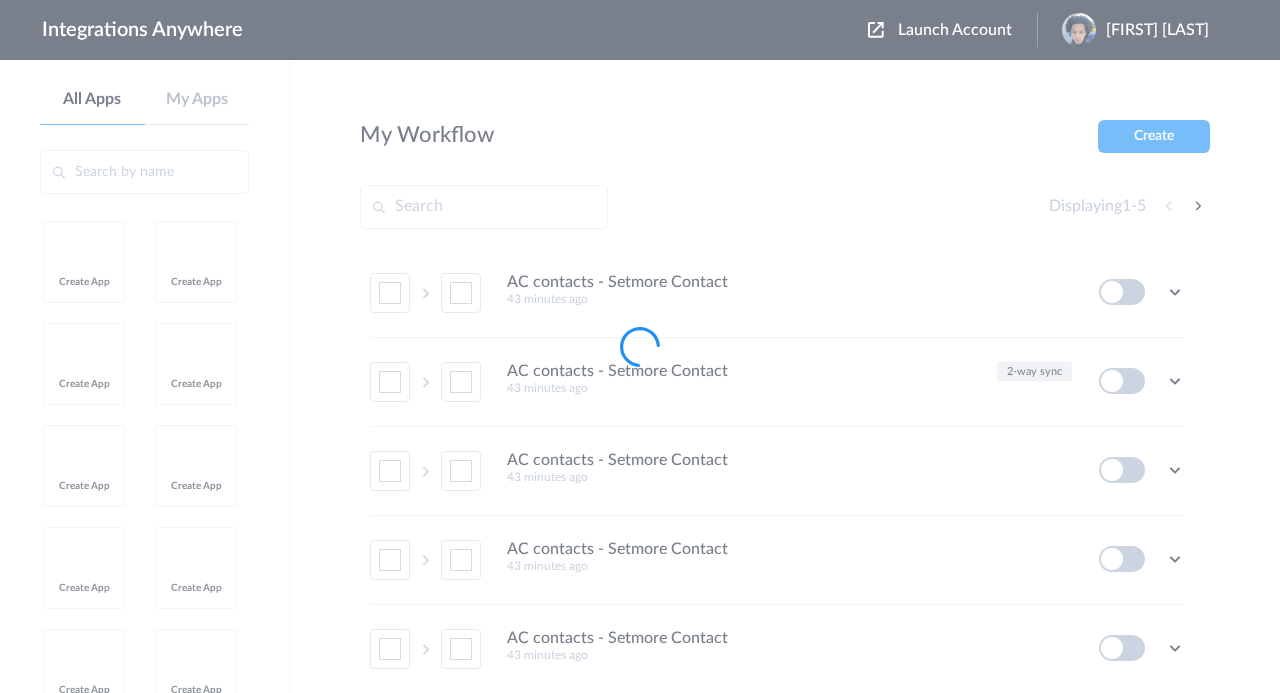 scroll, scrollTop: 0, scrollLeft: 0, axis: both 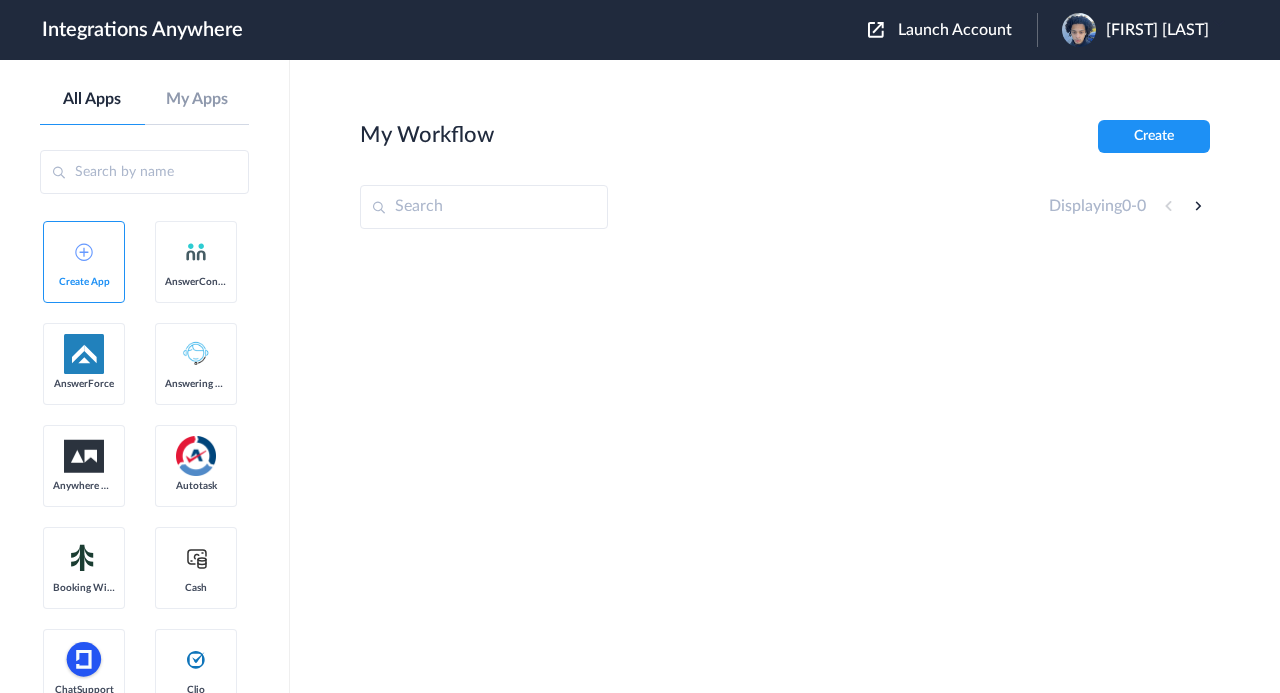 click on "Launch Account" at bounding box center (955, 30) 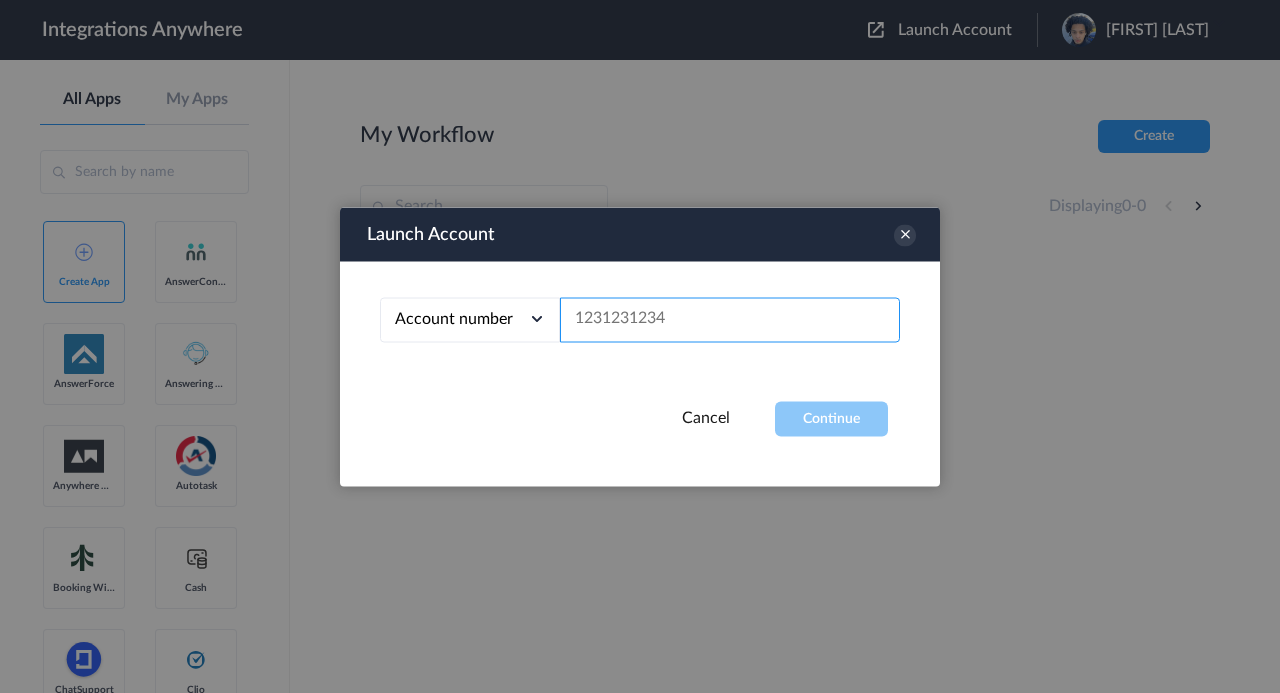 click at bounding box center (730, 319) 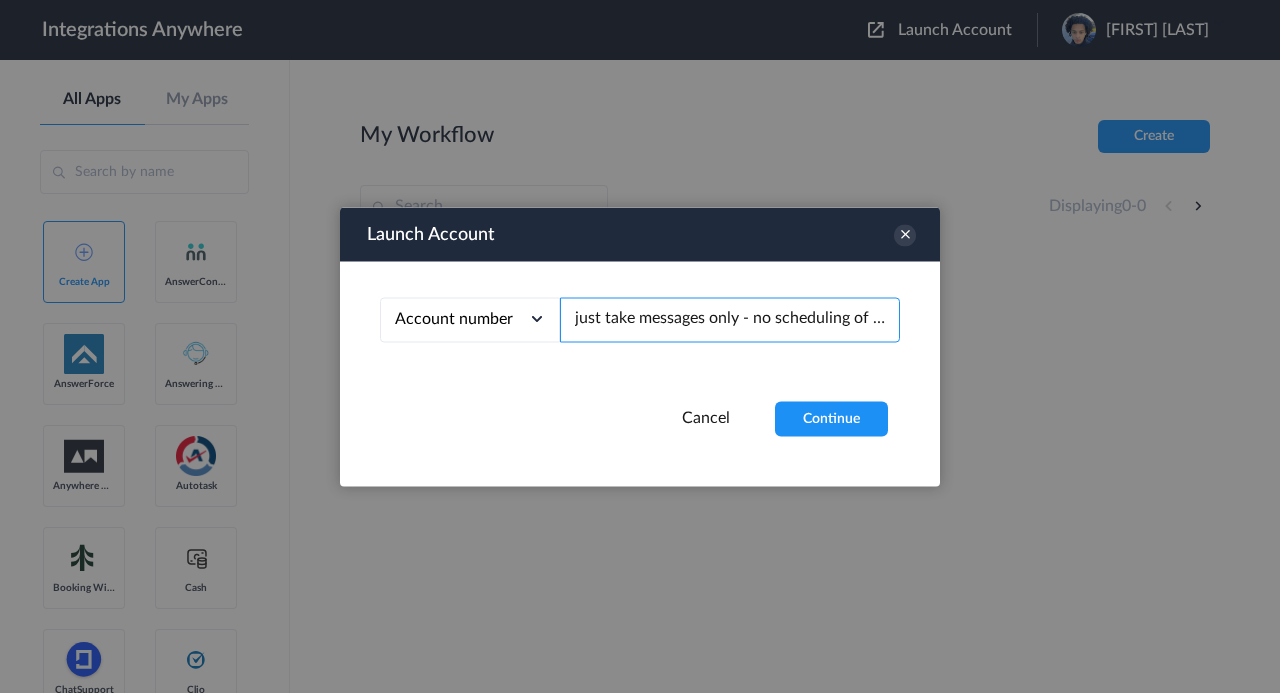 scroll, scrollTop: 0, scrollLeft: 187, axis: horizontal 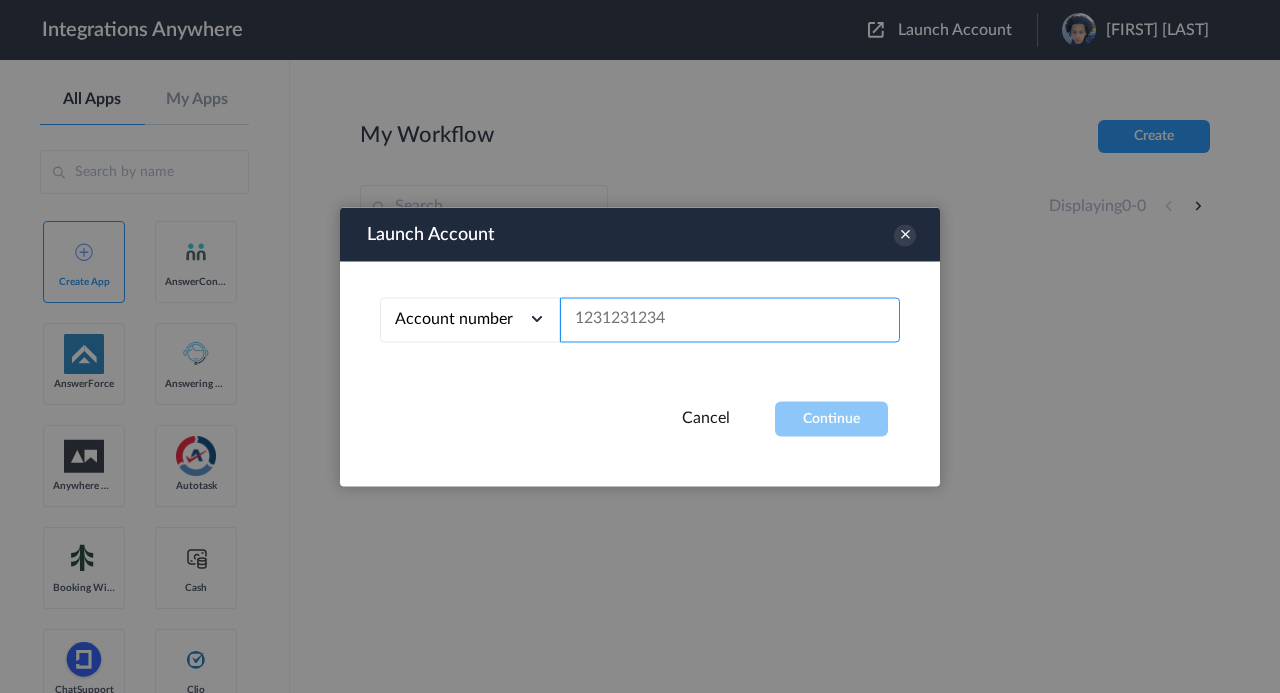 paste on "[PHONE]" 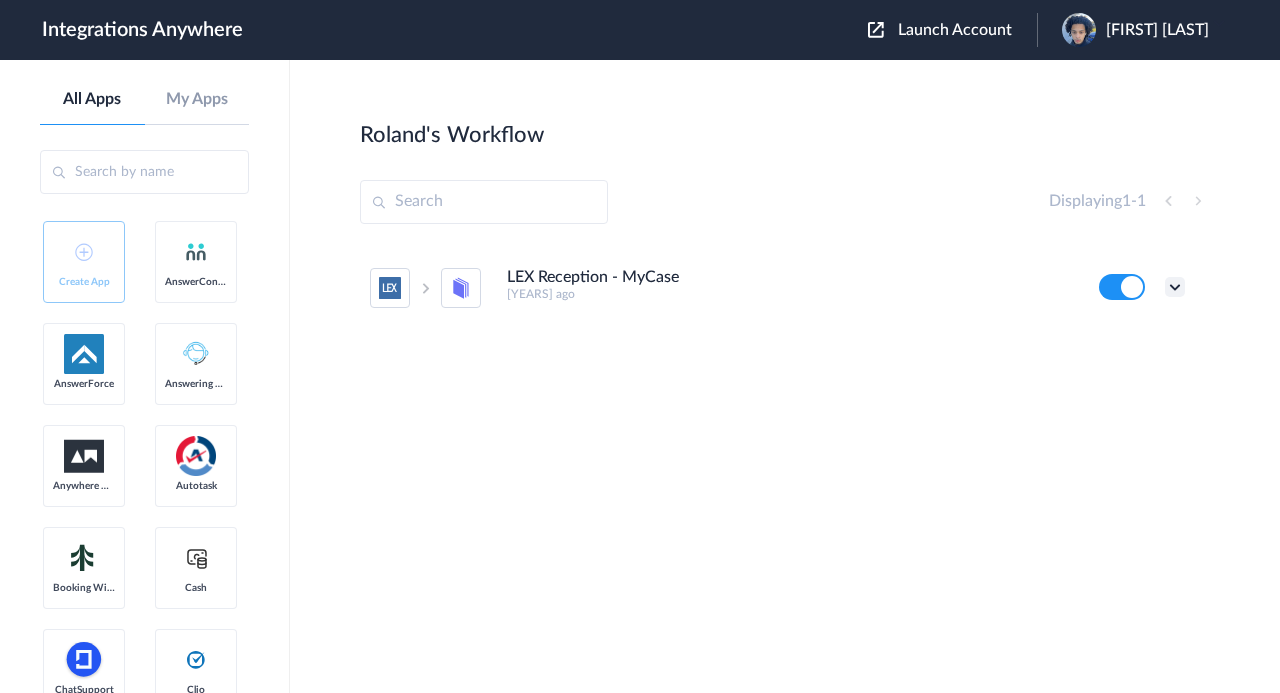 click at bounding box center (1175, 287) 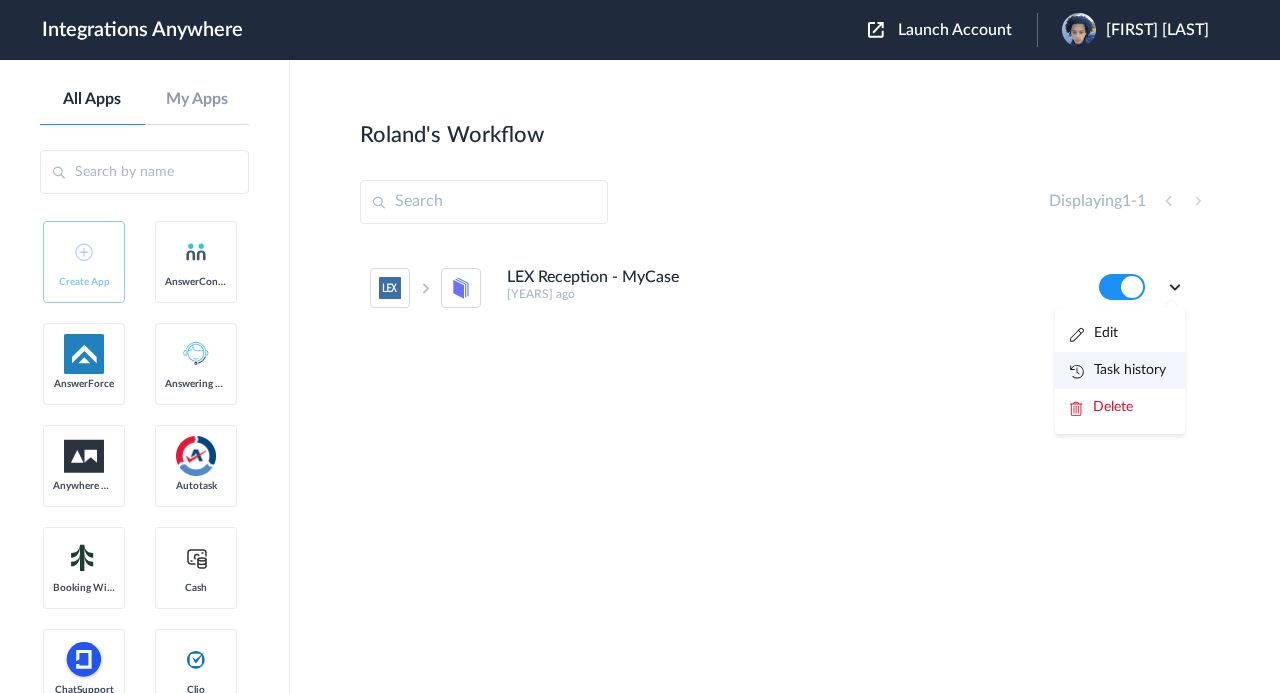 click on "Task history" at bounding box center (1118, 370) 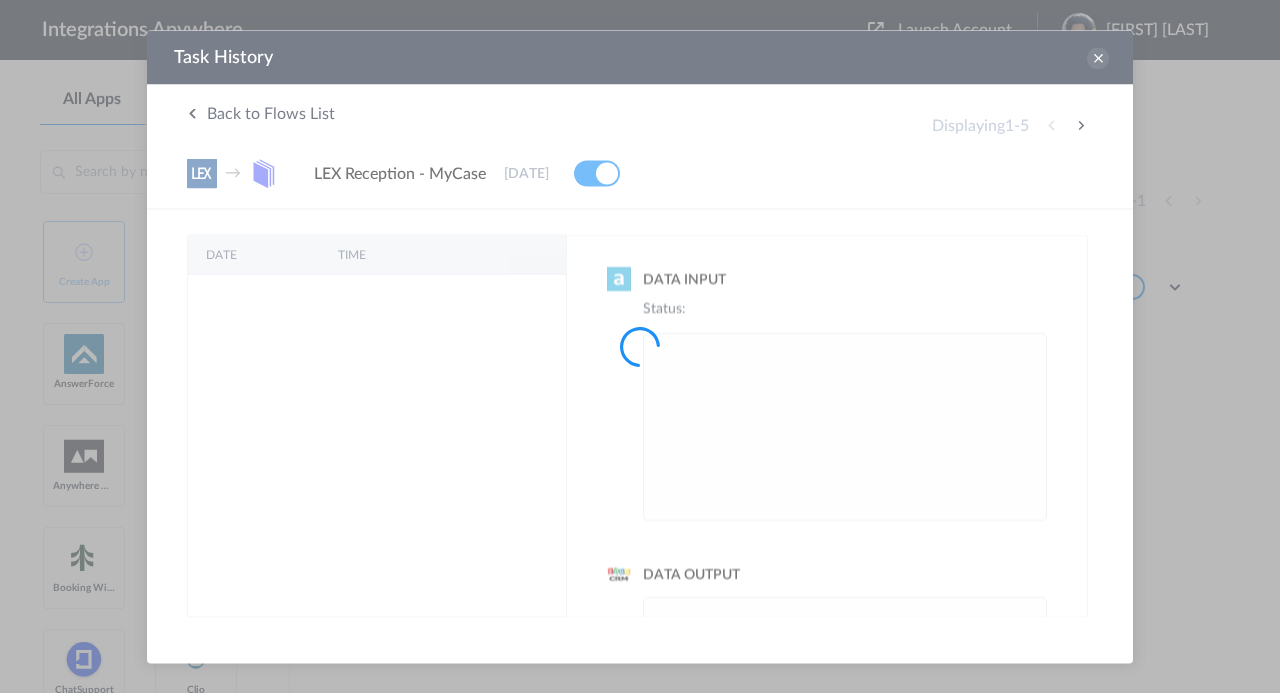 scroll, scrollTop: 0, scrollLeft: 0, axis: both 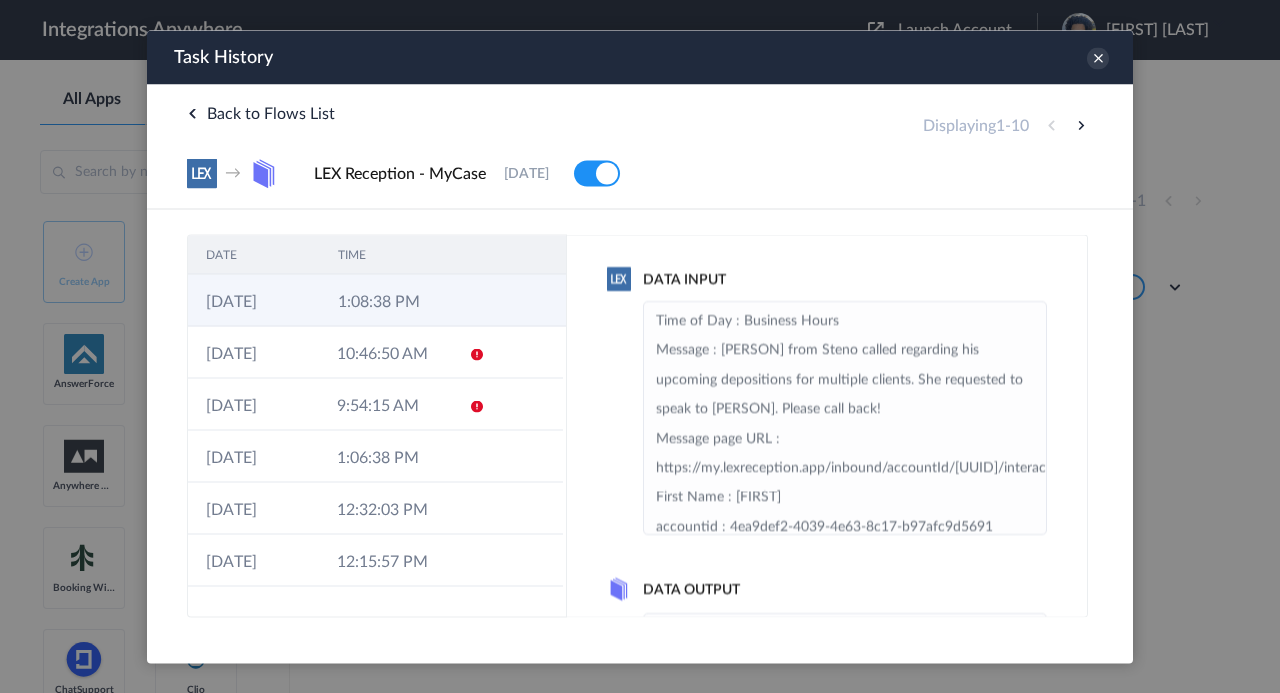 click at bounding box center (479, 302) 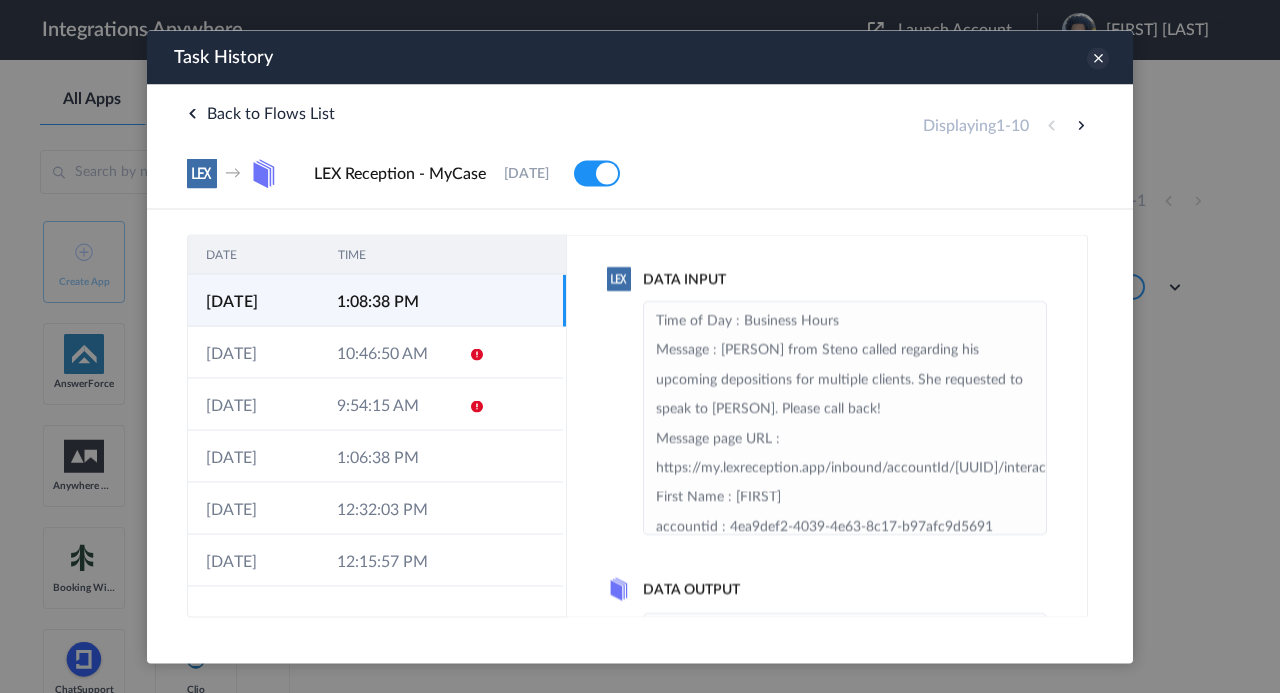 click at bounding box center (1098, 58) 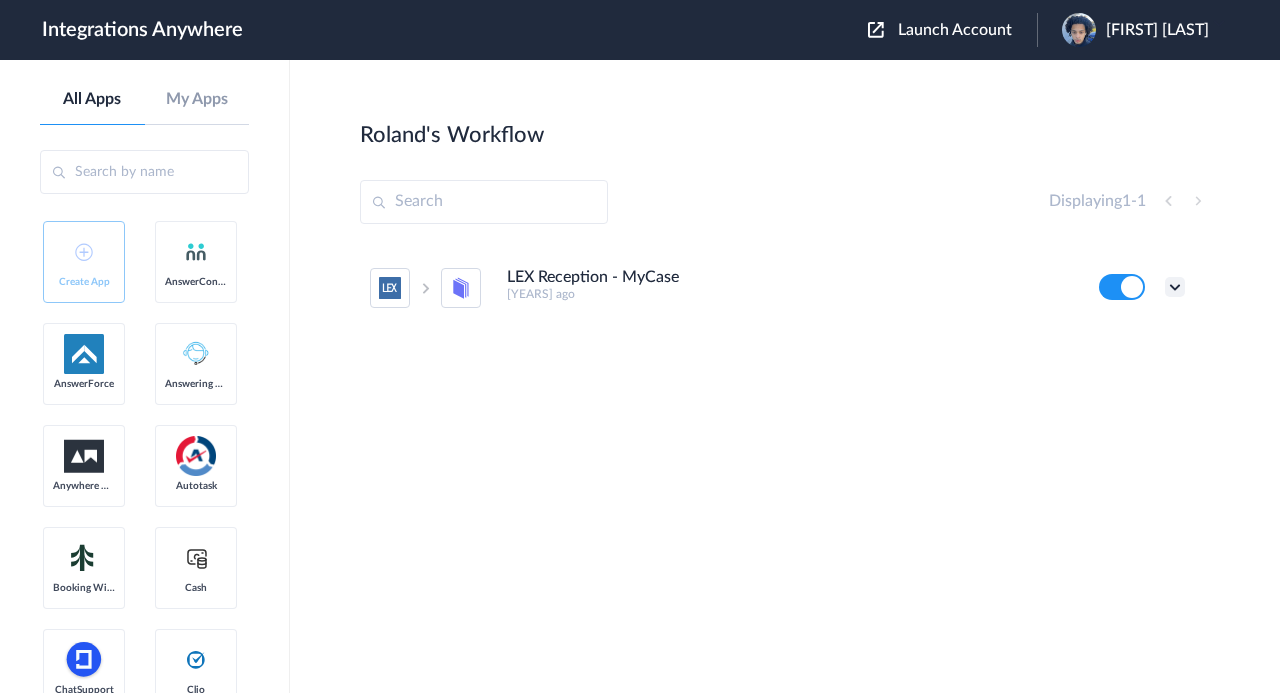 click at bounding box center [1175, 287] 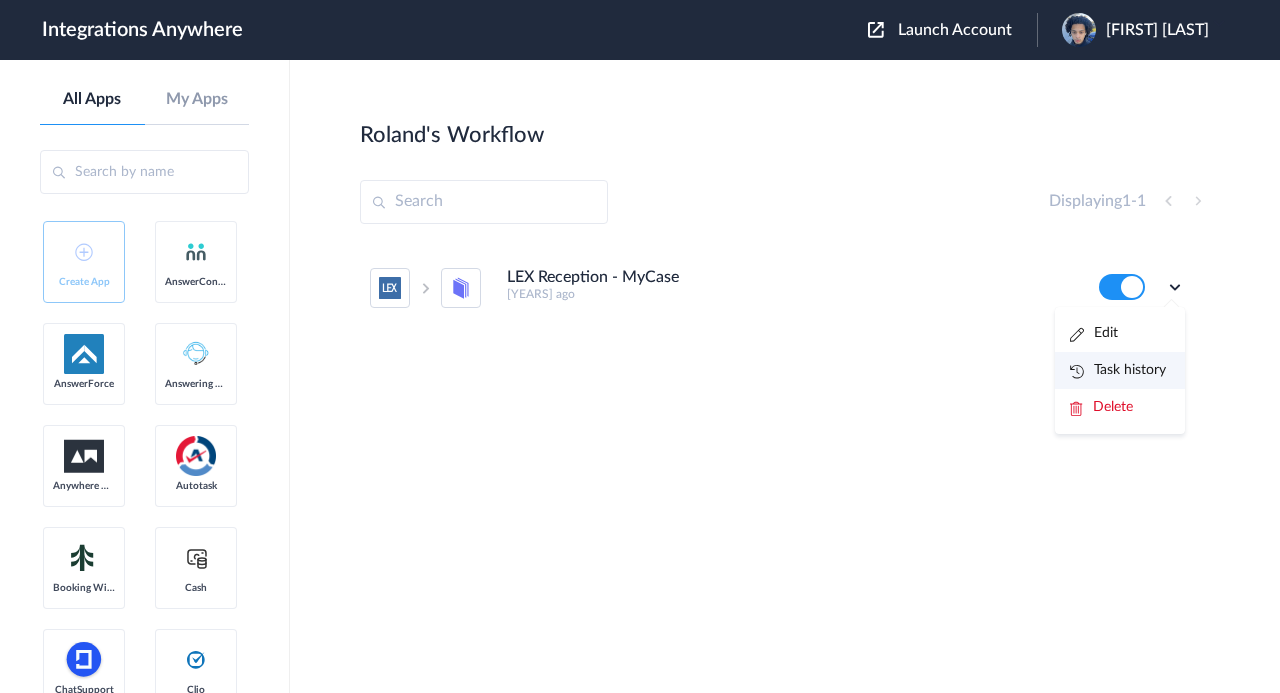 click on "Task history" at bounding box center [1118, 370] 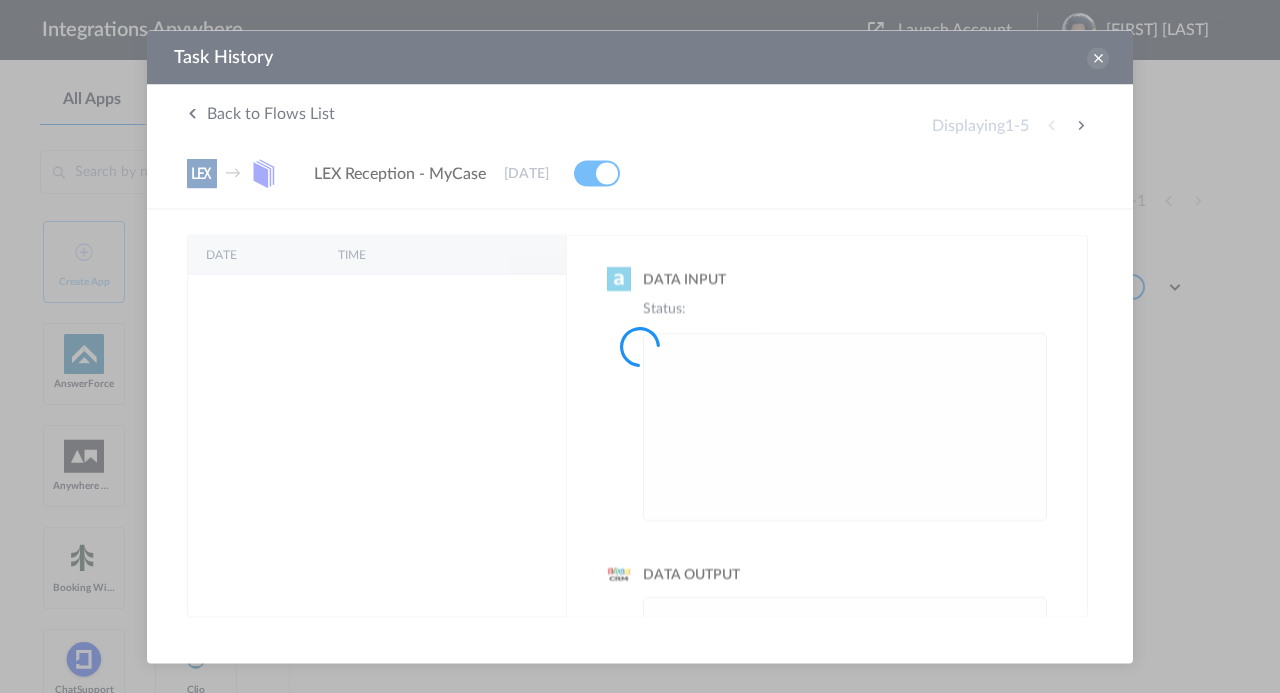 scroll, scrollTop: 0, scrollLeft: 0, axis: both 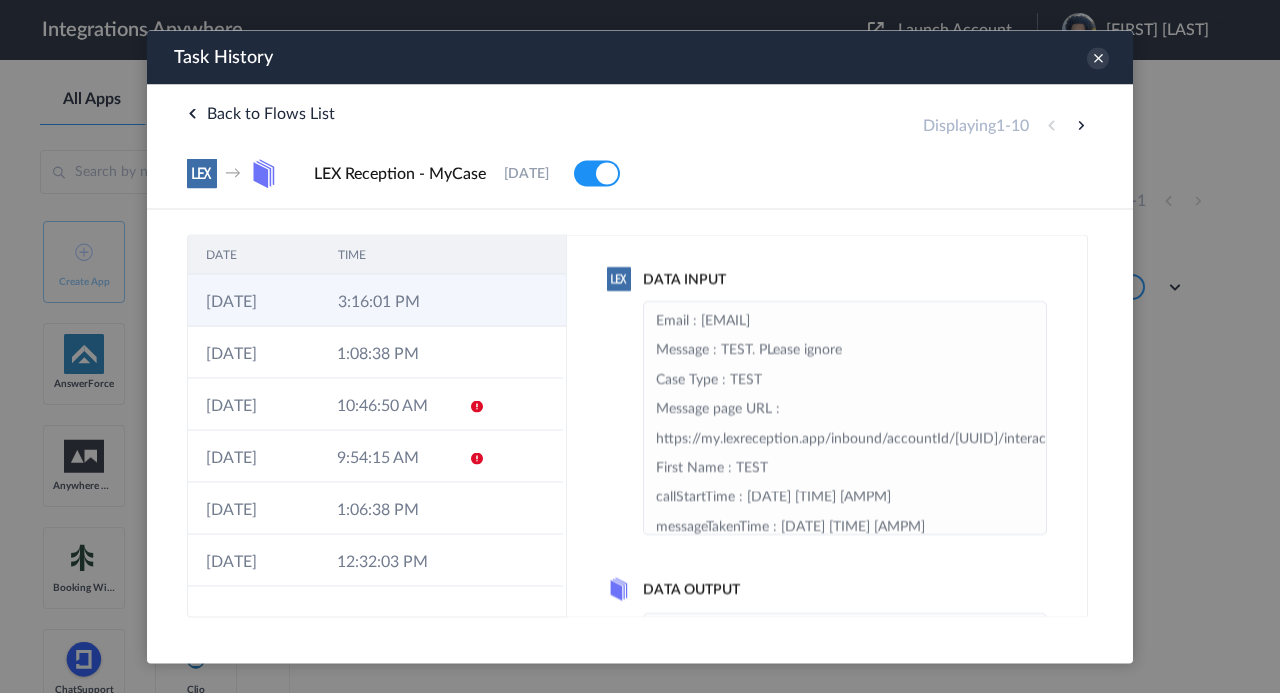 click at bounding box center [528, 300] 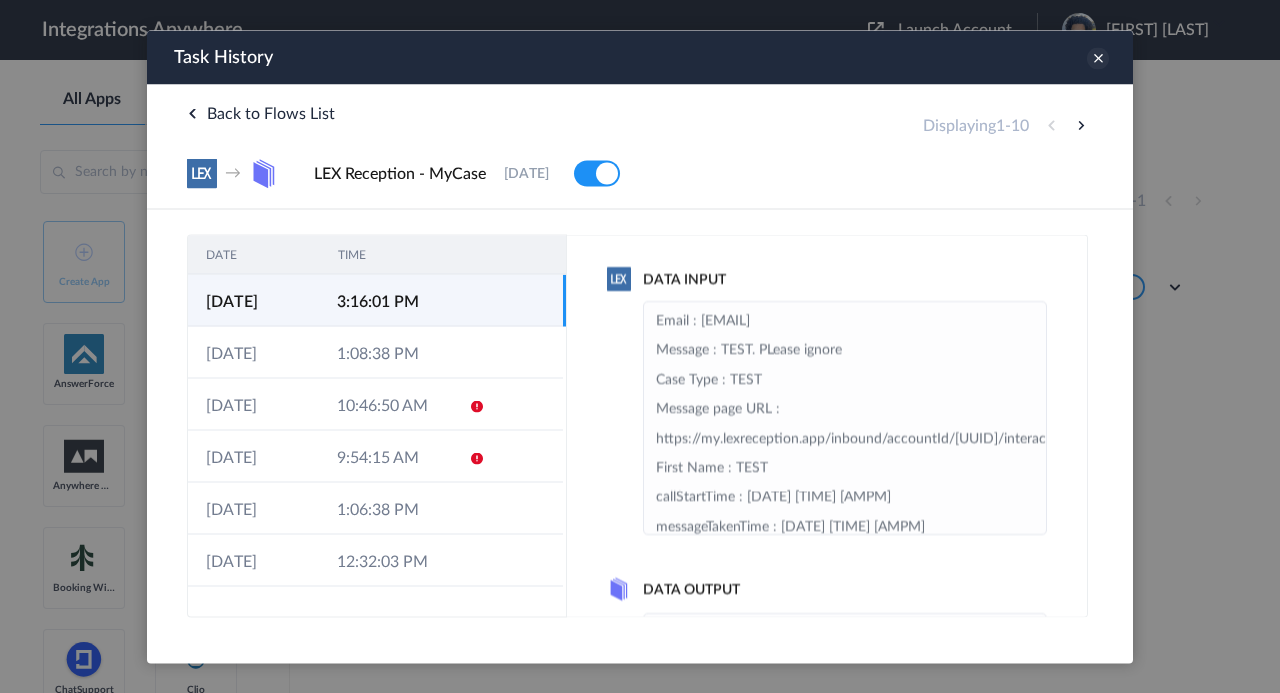 click at bounding box center (1098, 58) 